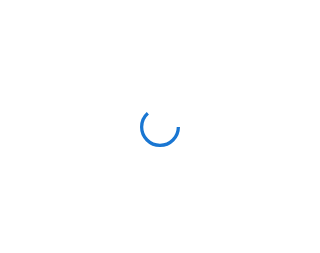 scroll, scrollTop: 0, scrollLeft: 0, axis: both 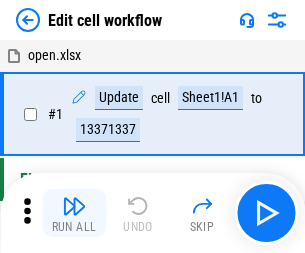 click at bounding box center [74, 206] 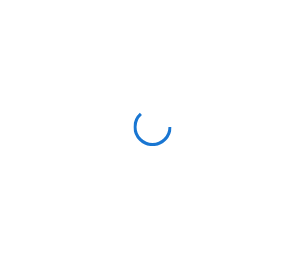 scroll, scrollTop: 0, scrollLeft: 0, axis: both 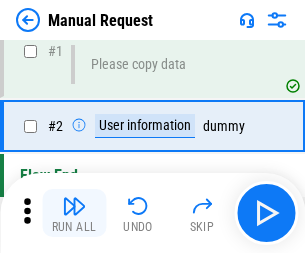 click at bounding box center [74, 206] 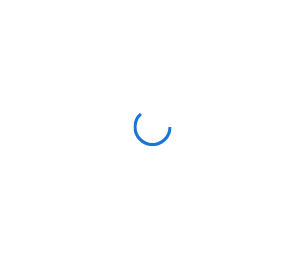 scroll, scrollTop: 0, scrollLeft: 0, axis: both 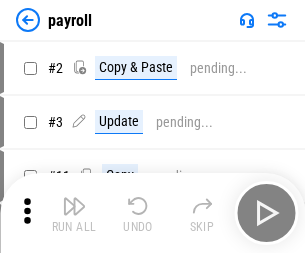 click at bounding box center [74, 206] 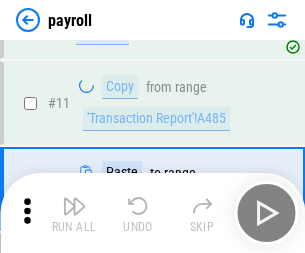 scroll, scrollTop: 247, scrollLeft: 0, axis: vertical 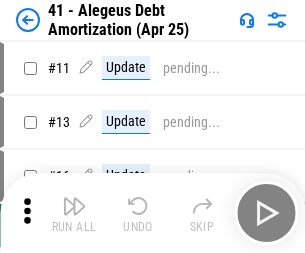 click at bounding box center [74, 206] 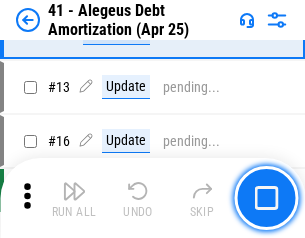 scroll, scrollTop: 247, scrollLeft: 0, axis: vertical 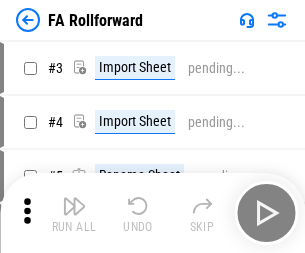 click at bounding box center [74, 206] 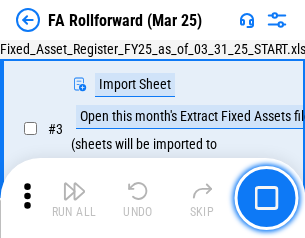 scroll, scrollTop: 184, scrollLeft: 0, axis: vertical 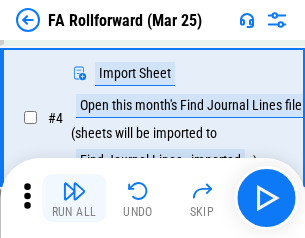 click at bounding box center (74, 191) 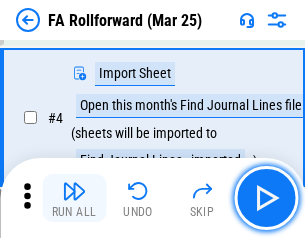 scroll, scrollTop: 313, scrollLeft: 0, axis: vertical 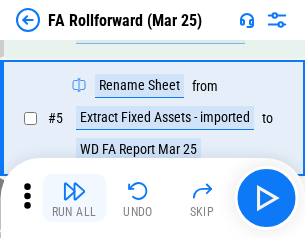 click at bounding box center (74, 191) 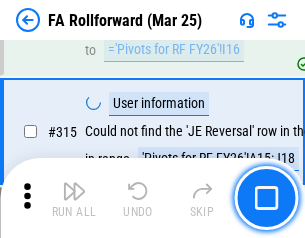 scroll, scrollTop: 9517, scrollLeft: 0, axis: vertical 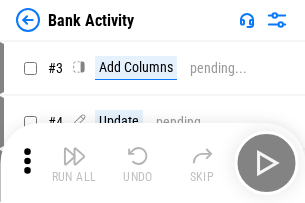 click at bounding box center [74, 156] 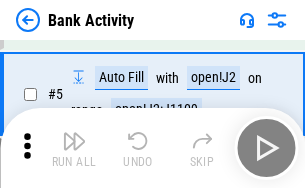 scroll, scrollTop: 106, scrollLeft: 0, axis: vertical 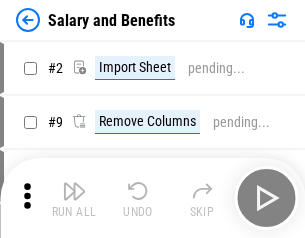 click at bounding box center (74, 191) 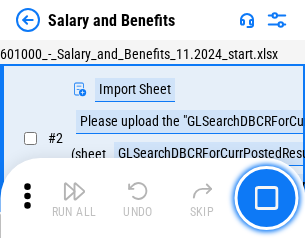scroll, scrollTop: 145, scrollLeft: 0, axis: vertical 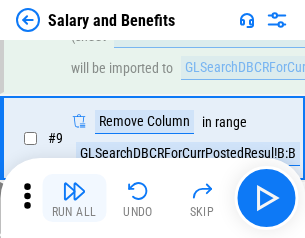 click at bounding box center (74, 191) 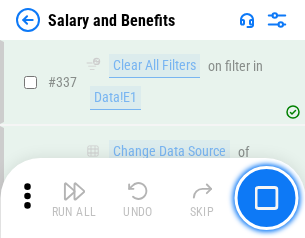 scroll, scrollTop: 9364, scrollLeft: 0, axis: vertical 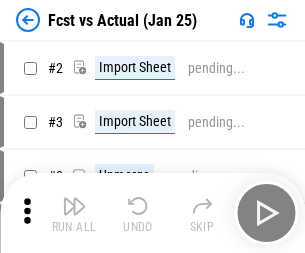 click at bounding box center (74, 206) 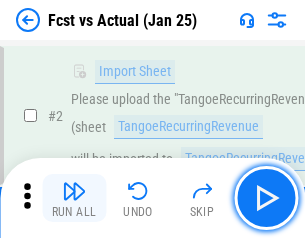 scroll, scrollTop: 187, scrollLeft: 0, axis: vertical 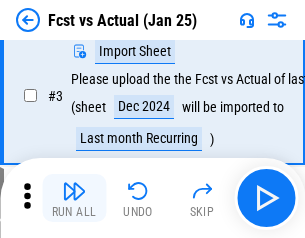 click at bounding box center (74, 191) 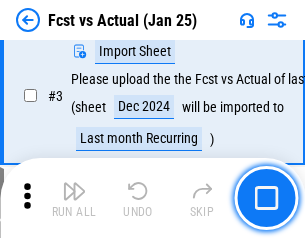 scroll, scrollTop: 300, scrollLeft: 0, axis: vertical 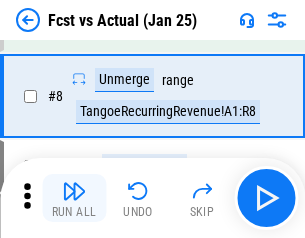 click at bounding box center (74, 191) 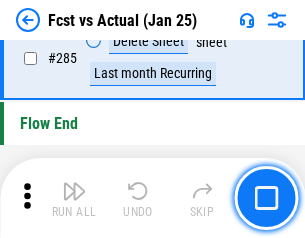 scroll, scrollTop: 9465, scrollLeft: 0, axis: vertical 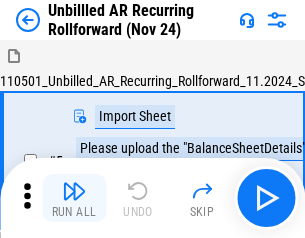 click at bounding box center (74, 191) 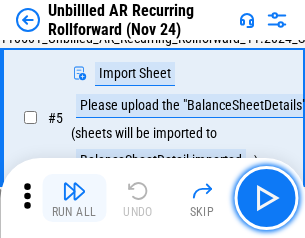 scroll, scrollTop: 188, scrollLeft: 0, axis: vertical 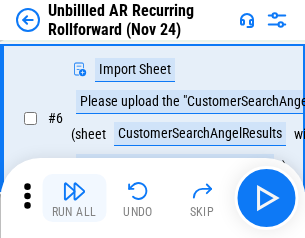 click at bounding box center (74, 191) 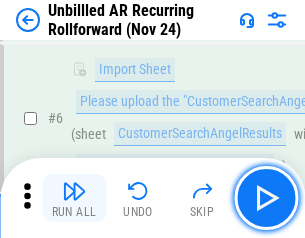 scroll, scrollTop: 322, scrollLeft: 0, axis: vertical 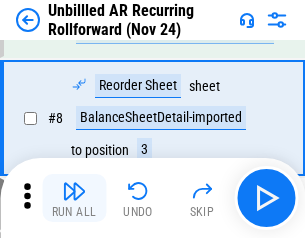 click at bounding box center [74, 191] 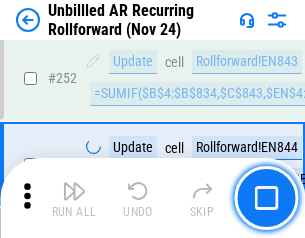 scroll, scrollTop: 6793, scrollLeft: 0, axis: vertical 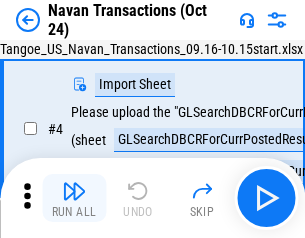 click at bounding box center [74, 191] 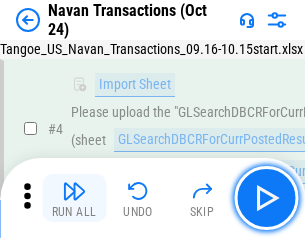 scroll, scrollTop: 168, scrollLeft: 0, axis: vertical 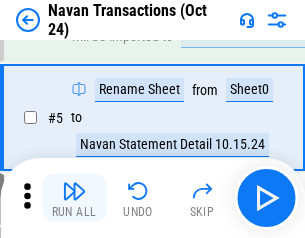 click at bounding box center (74, 191) 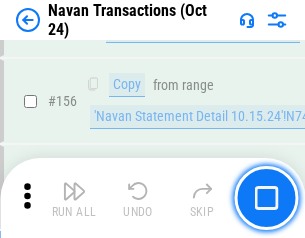 scroll, scrollTop: 6484, scrollLeft: 0, axis: vertical 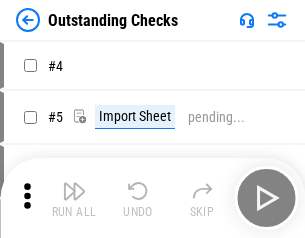 click at bounding box center (74, 191) 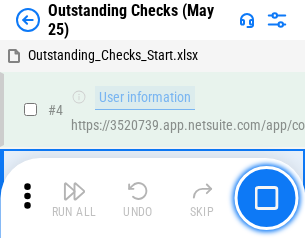 scroll, scrollTop: 209, scrollLeft: 0, axis: vertical 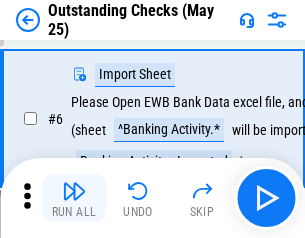 click at bounding box center (74, 191) 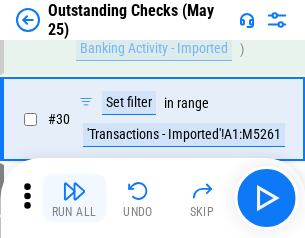 click at bounding box center [74, 191] 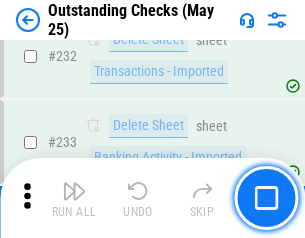 scroll, scrollTop: 6027, scrollLeft: 0, axis: vertical 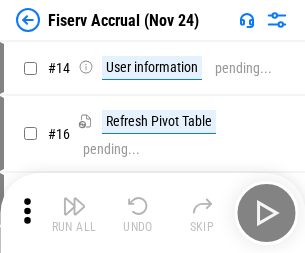 click at bounding box center (74, 206) 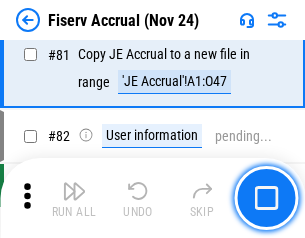 scroll, scrollTop: 2605, scrollLeft: 0, axis: vertical 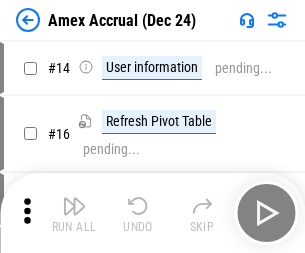 click at bounding box center (74, 206) 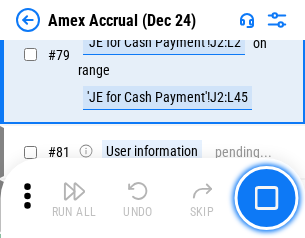 scroll, scrollTop: 2550, scrollLeft: 0, axis: vertical 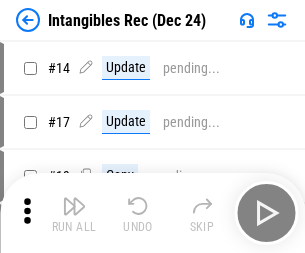 click at bounding box center (74, 206) 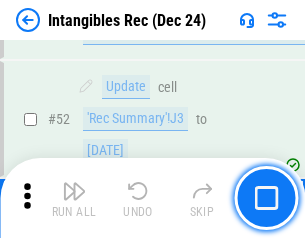 scroll, scrollTop: 779, scrollLeft: 0, axis: vertical 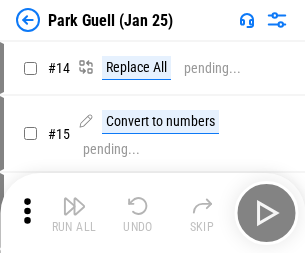 click at bounding box center [74, 206] 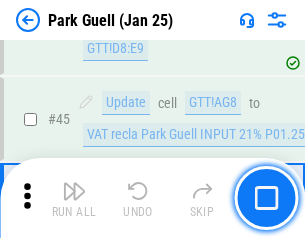 scroll, scrollTop: 2501, scrollLeft: 0, axis: vertical 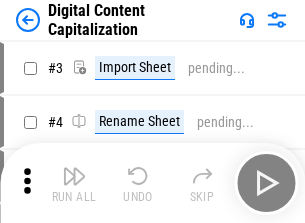 click at bounding box center (74, 176) 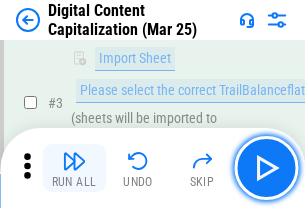 scroll, scrollTop: 187, scrollLeft: 0, axis: vertical 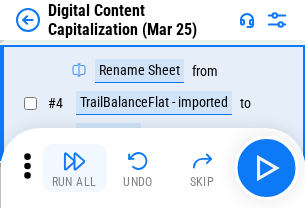 click at bounding box center (74, 161) 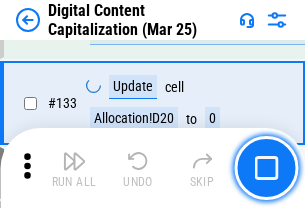 scroll, scrollTop: 2121, scrollLeft: 0, axis: vertical 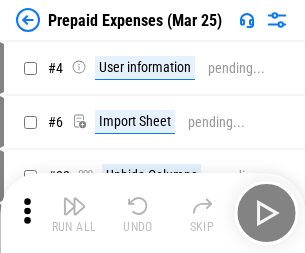 click at bounding box center [74, 206] 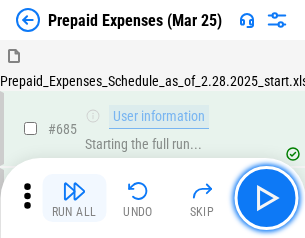 scroll, scrollTop: 4993, scrollLeft: 0, axis: vertical 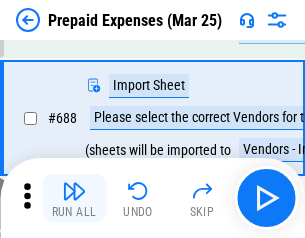 click at bounding box center (74, 191) 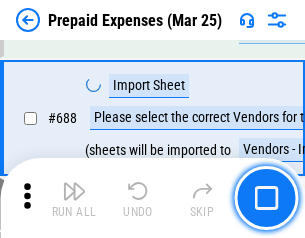 scroll, scrollTop: 5095, scrollLeft: 0, axis: vertical 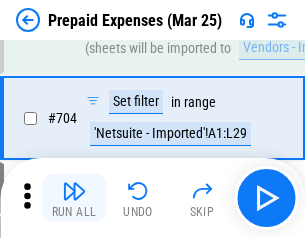 click at bounding box center (74, 191) 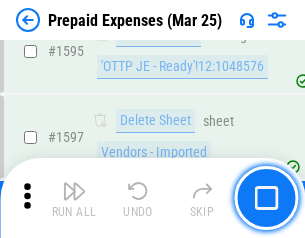 scroll, scrollTop: 18897, scrollLeft: 0, axis: vertical 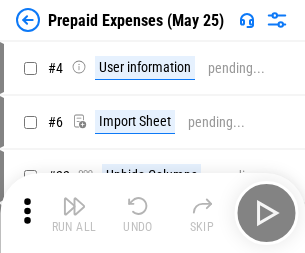 click at bounding box center (74, 206) 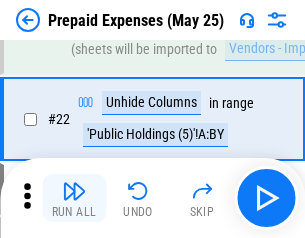 click at bounding box center [74, 191] 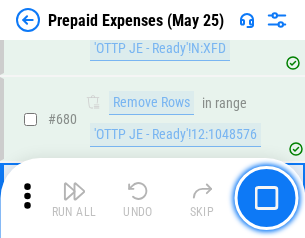 scroll, scrollTop: 6734, scrollLeft: 0, axis: vertical 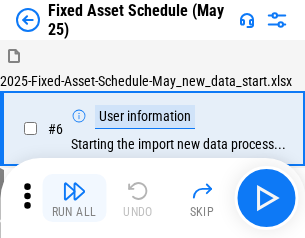 click at bounding box center (74, 191) 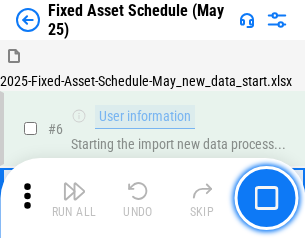 scroll, scrollTop: 210, scrollLeft: 0, axis: vertical 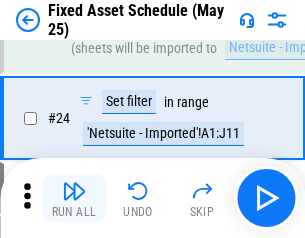 click at bounding box center (74, 191) 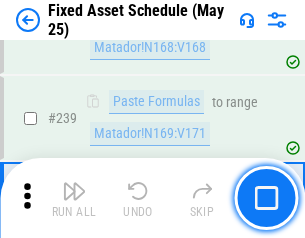 scroll, scrollTop: 6149, scrollLeft: 0, axis: vertical 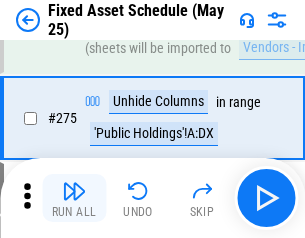 click at bounding box center (74, 191) 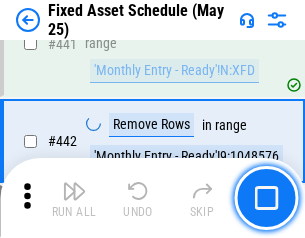 scroll, scrollTop: 8848, scrollLeft: 0, axis: vertical 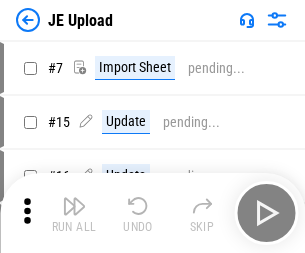 click at bounding box center (74, 206) 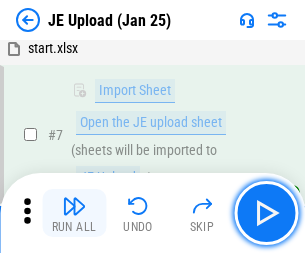 scroll, scrollTop: 145, scrollLeft: 0, axis: vertical 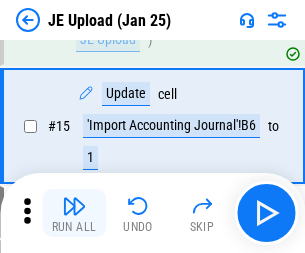 click at bounding box center (74, 206) 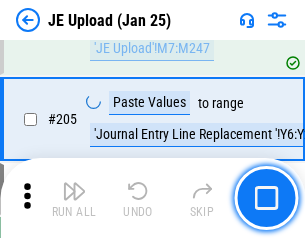 scroll, scrollTop: 4826, scrollLeft: 0, axis: vertical 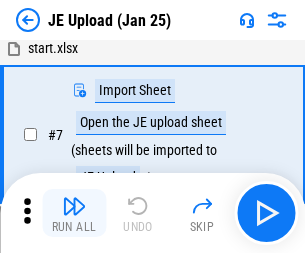 click at bounding box center (74, 206) 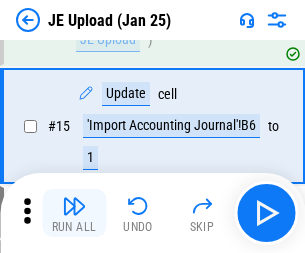 click at bounding box center (74, 206) 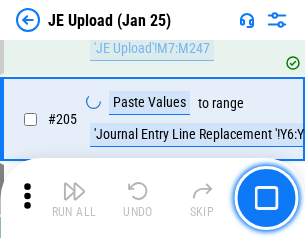 scroll, scrollTop: 4826, scrollLeft: 0, axis: vertical 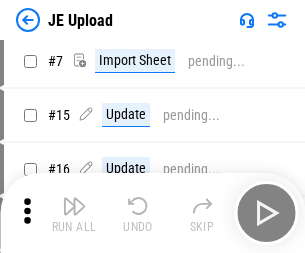 click at bounding box center (74, 206) 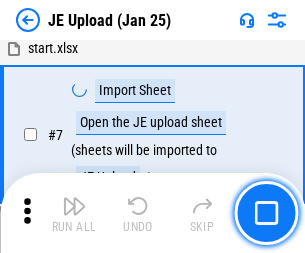 scroll, scrollTop: 145, scrollLeft: 0, axis: vertical 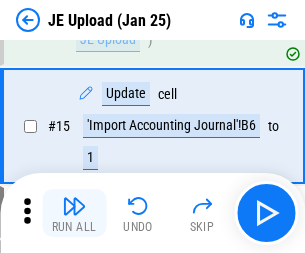 click at bounding box center [74, 206] 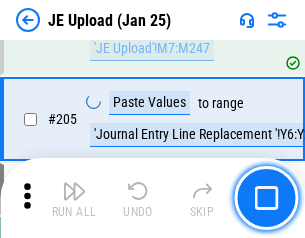 scroll, scrollTop: 4826, scrollLeft: 0, axis: vertical 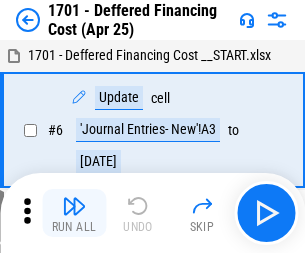 click at bounding box center (74, 206) 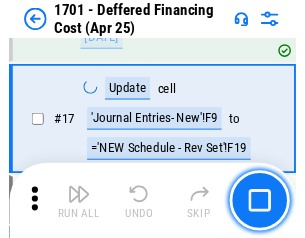 scroll, scrollTop: 247, scrollLeft: 0, axis: vertical 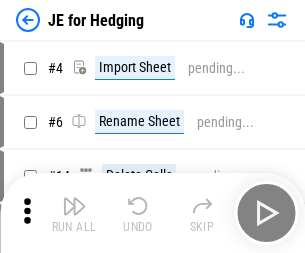 click at bounding box center [74, 206] 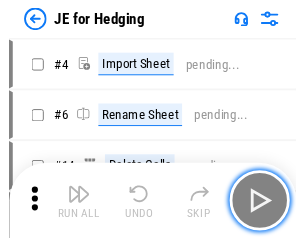 scroll, scrollTop: 113, scrollLeft: 0, axis: vertical 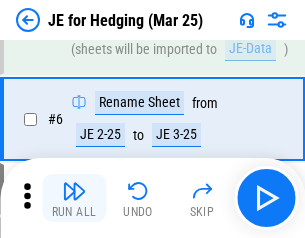 click at bounding box center [74, 191] 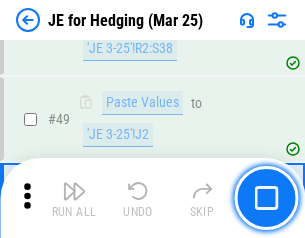 scroll, scrollTop: 1295, scrollLeft: 0, axis: vertical 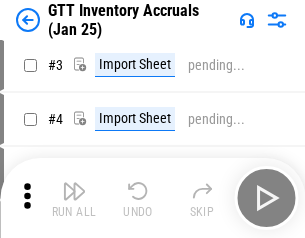 click at bounding box center [74, 191] 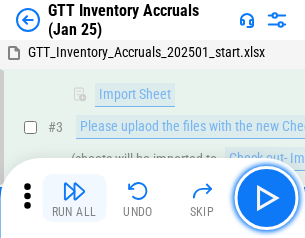 scroll, scrollTop: 129, scrollLeft: 0, axis: vertical 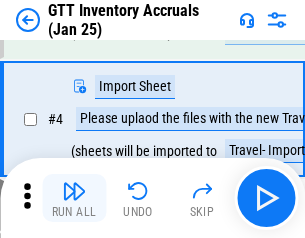 click at bounding box center (74, 191) 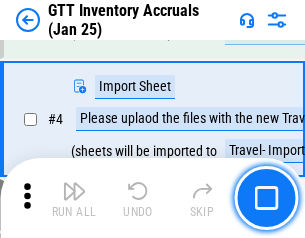scroll, scrollTop: 231, scrollLeft: 0, axis: vertical 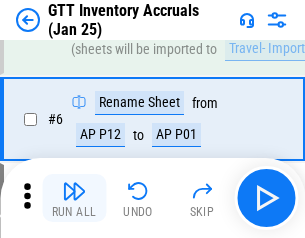 click at bounding box center (74, 191) 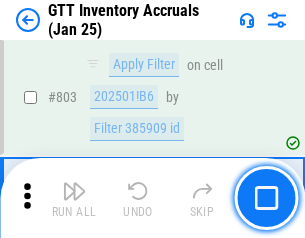 scroll, scrollTop: 15134, scrollLeft: 0, axis: vertical 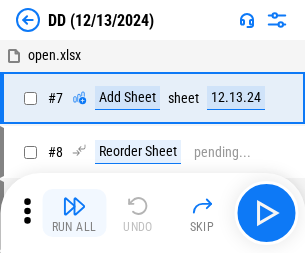 click at bounding box center (74, 206) 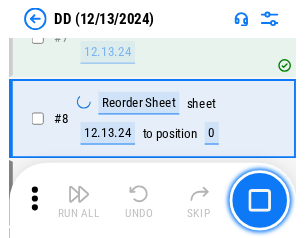 scroll, scrollTop: 201, scrollLeft: 0, axis: vertical 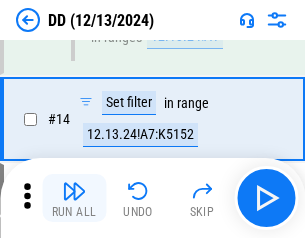 click at bounding box center (74, 191) 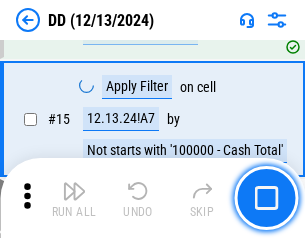 scroll, scrollTop: 521, scrollLeft: 0, axis: vertical 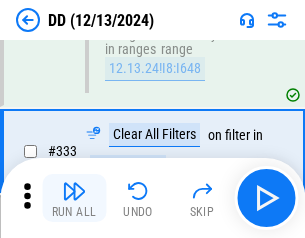 click at bounding box center [74, 191] 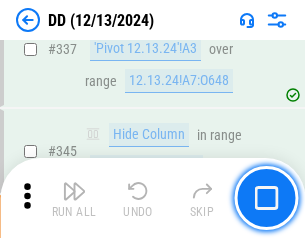 scroll, scrollTop: 9296, scrollLeft: 0, axis: vertical 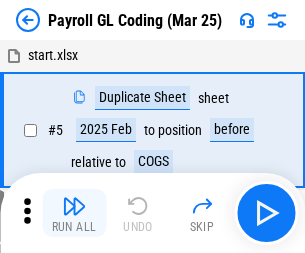 click at bounding box center (74, 206) 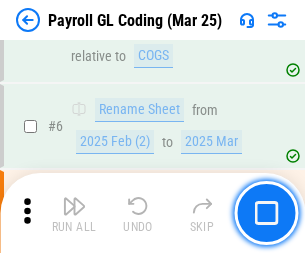 scroll, scrollTop: 233, scrollLeft: 0, axis: vertical 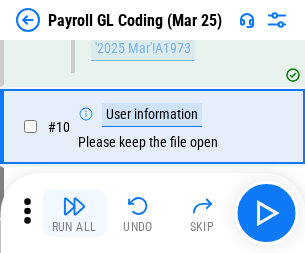 click at bounding box center (74, 206) 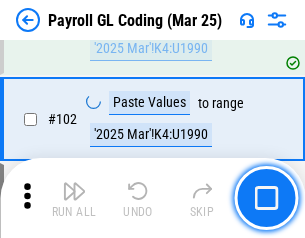 scroll, scrollTop: 4684, scrollLeft: 0, axis: vertical 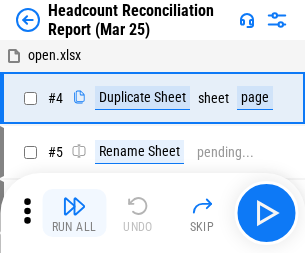 click at bounding box center (74, 206) 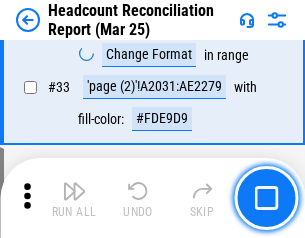 scroll, scrollTop: 1834, scrollLeft: 0, axis: vertical 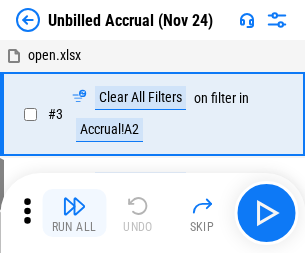 click at bounding box center [74, 206] 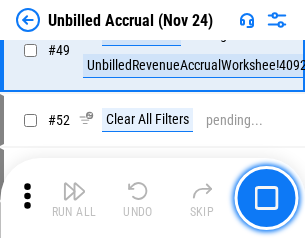 scroll, scrollTop: 1814, scrollLeft: 0, axis: vertical 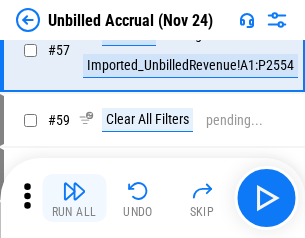 click at bounding box center [74, 191] 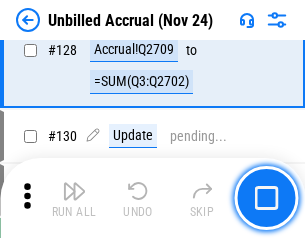 scroll, scrollTop: 5934, scrollLeft: 0, axis: vertical 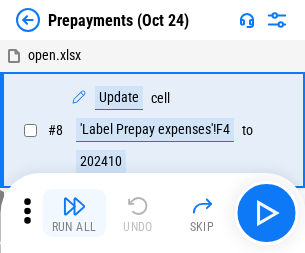 click at bounding box center (74, 206) 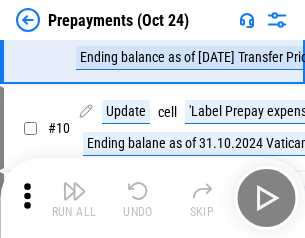 scroll, scrollTop: 125, scrollLeft: 0, axis: vertical 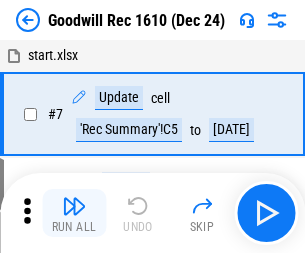 click at bounding box center [74, 206] 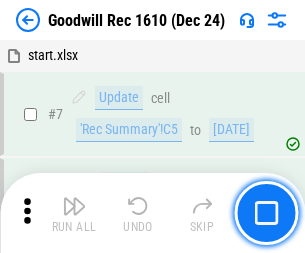 scroll, scrollTop: 342, scrollLeft: 0, axis: vertical 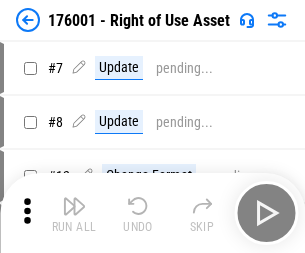 click at bounding box center (74, 206) 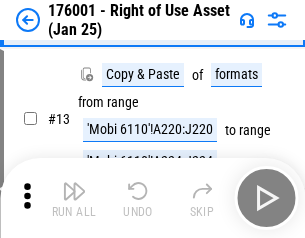 scroll, scrollTop: 129, scrollLeft: 0, axis: vertical 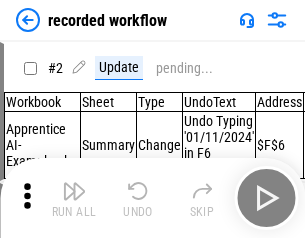 click at bounding box center (74, 191) 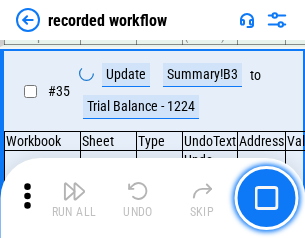 scroll, scrollTop: 6251, scrollLeft: 0, axis: vertical 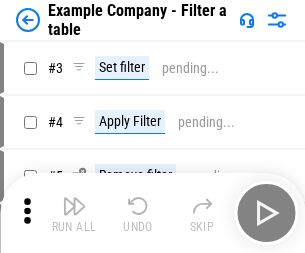 click at bounding box center [74, 206] 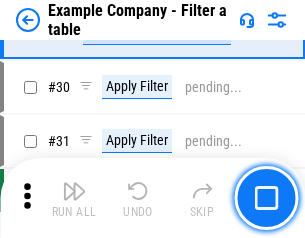 scroll, scrollTop: 1837, scrollLeft: 0, axis: vertical 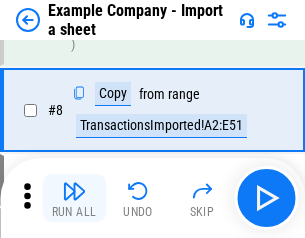 click at bounding box center (74, 191) 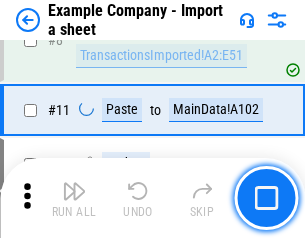 scroll, scrollTop: 426, scrollLeft: 0, axis: vertical 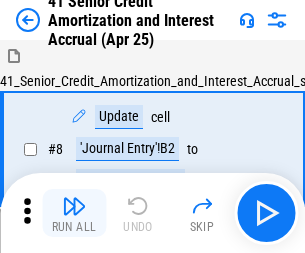 click at bounding box center [74, 206] 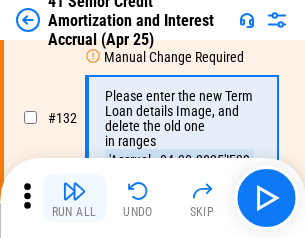 click at bounding box center [74, 191] 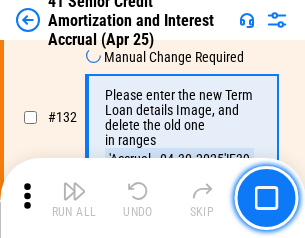 scroll, scrollTop: 2045, scrollLeft: 0, axis: vertical 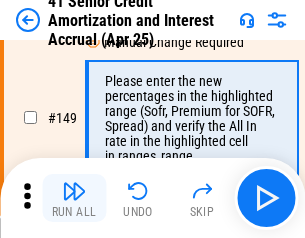 click at bounding box center (74, 191) 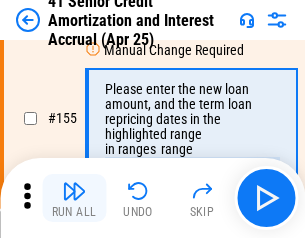 click at bounding box center (74, 191) 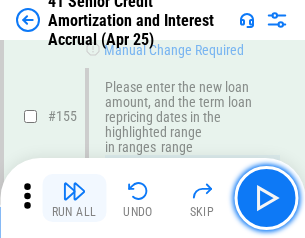 scroll, scrollTop: 2363, scrollLeft: 0, axis: vertical 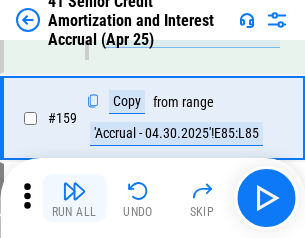 click at bounding box center [74, 191] 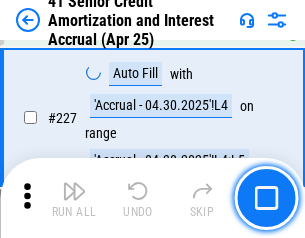 scroll, scrollTop: 4404, scrollLeft: 0, axis: vertical 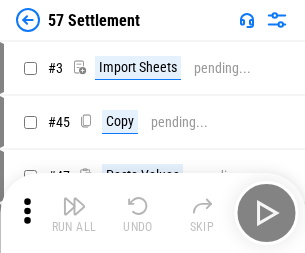 click at bounding box center (74, 206) 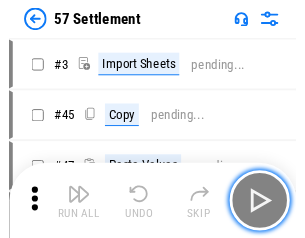 scroll, scrollTop: 19, scrollLeft: 0, axis: vertical 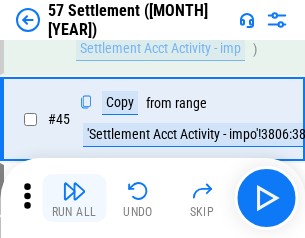 click at bounding box center (74, 191) 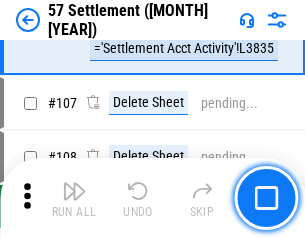 scroll, scrollTop: 1263, scrollLeft: 0, axis: vertical 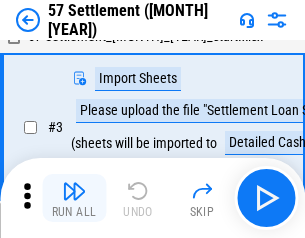 click at bounding box center (74, 191) 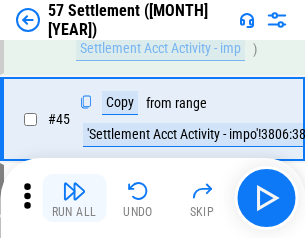 click at bounding box center [74, 191] 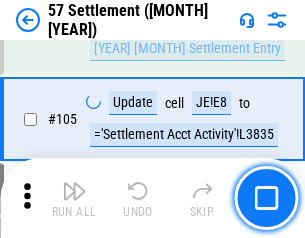 scroll, scrollTop: 1263, scrollLeft: 0, axis: vertical 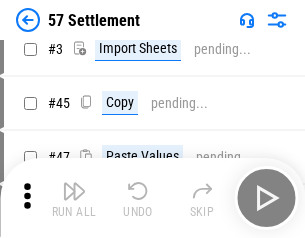 click at bounding box center (74, 191) 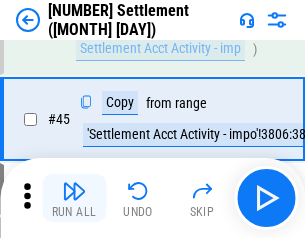 click at bounding box center (74, 191) 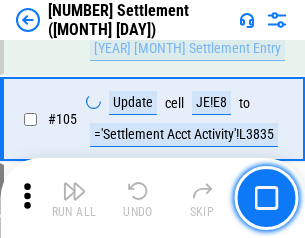 scroll, scrollTop: 1263, scrollLeft: 0, axis: vertical 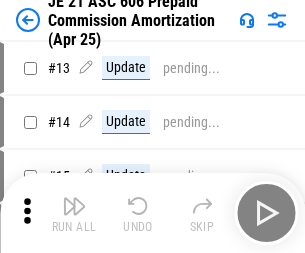 click at bounding box center (74, 206) 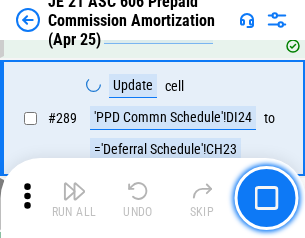 scroll, scrollTop: 3680, scrollLeft: 0, axis: vertical 